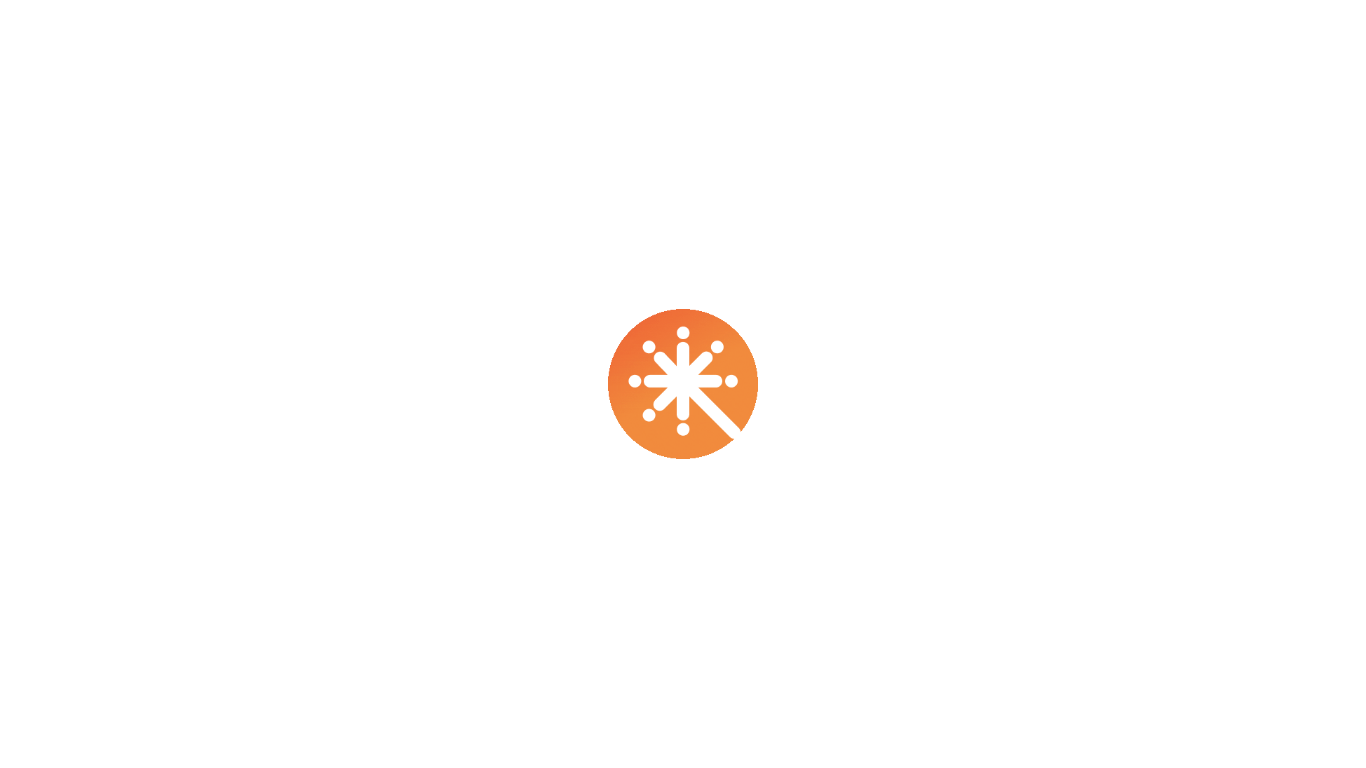 scroll, scrollTop: 0, scrollLeft: 0, axis: both 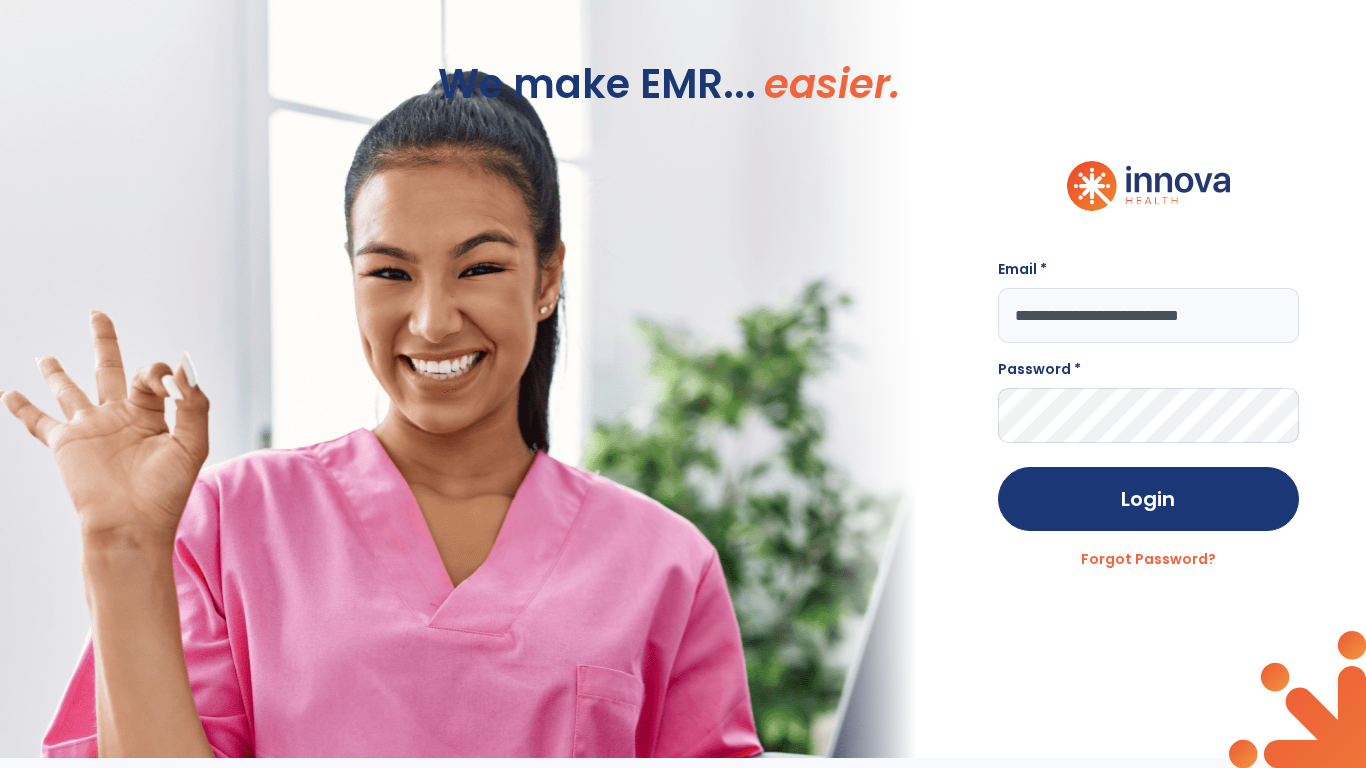 type on "**********" 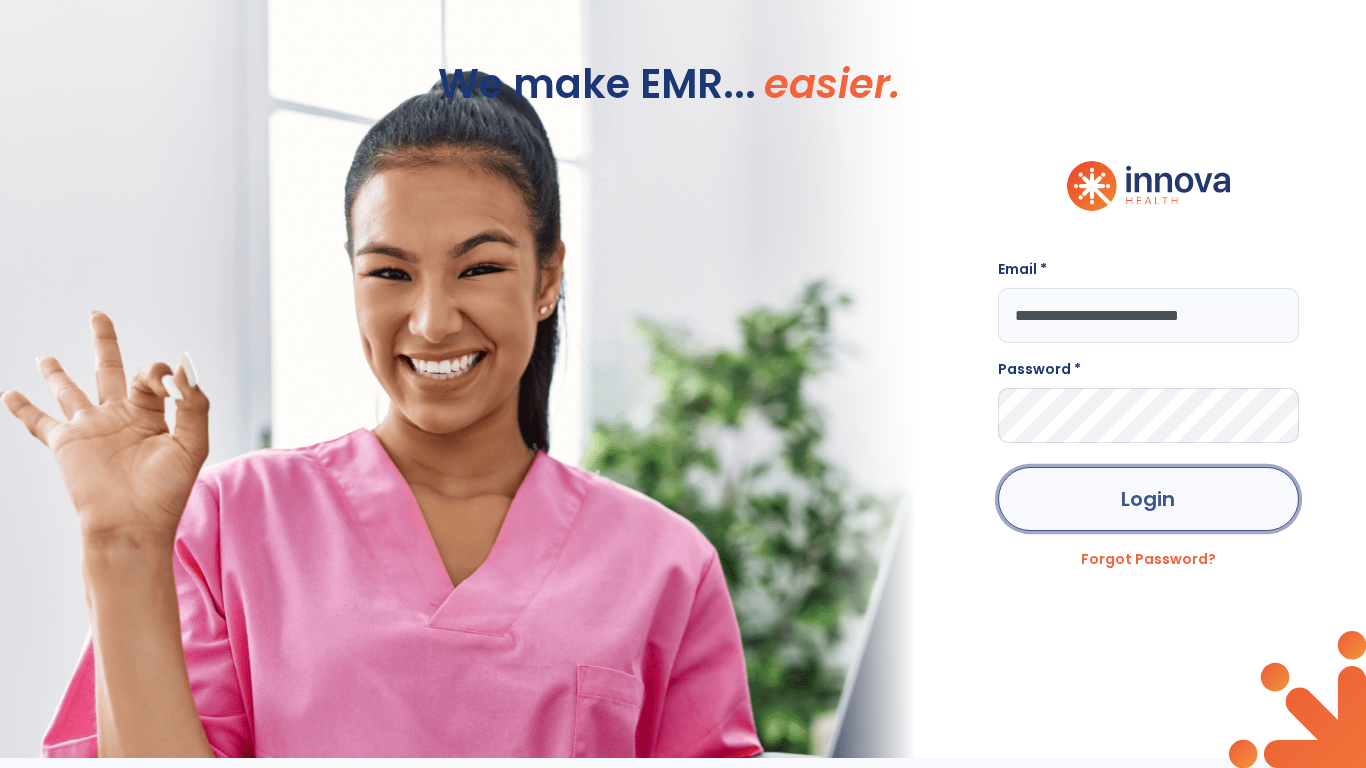 click on "Login" 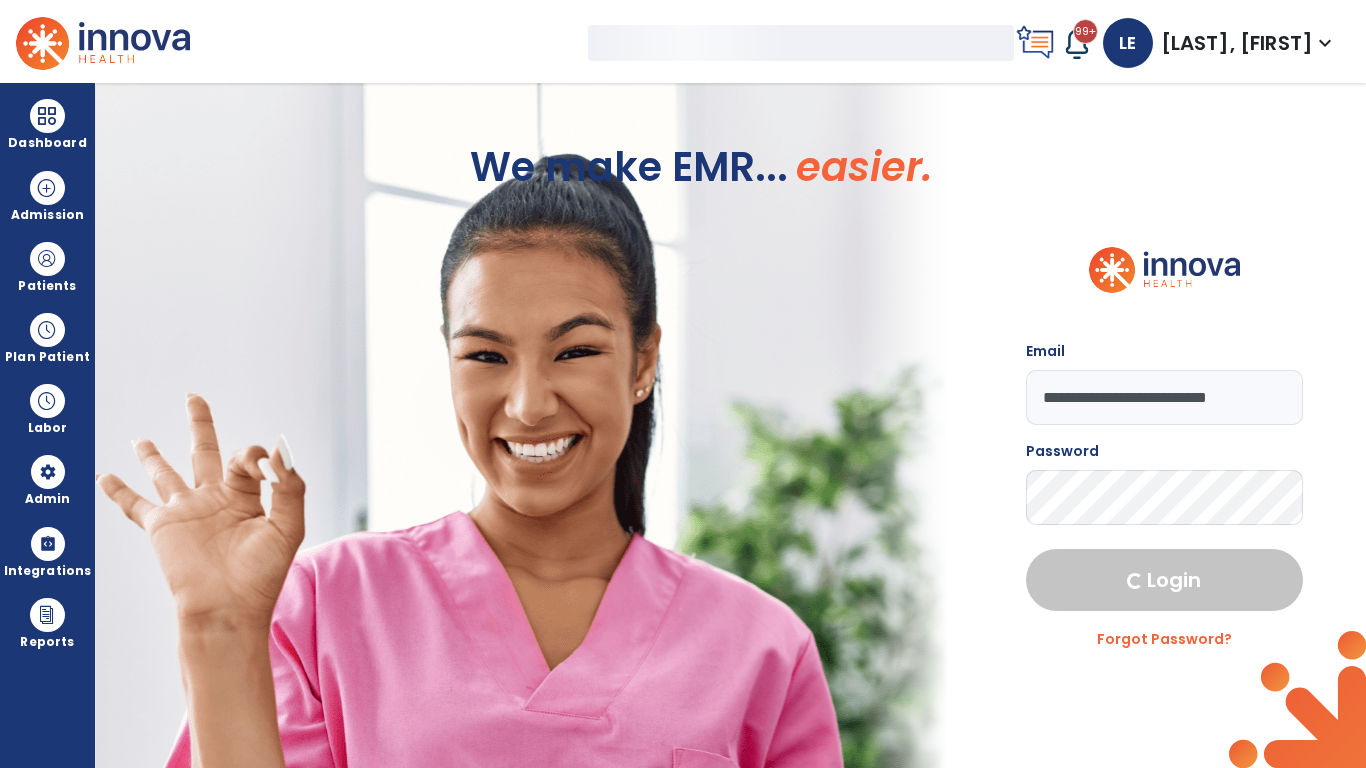 select on "***" 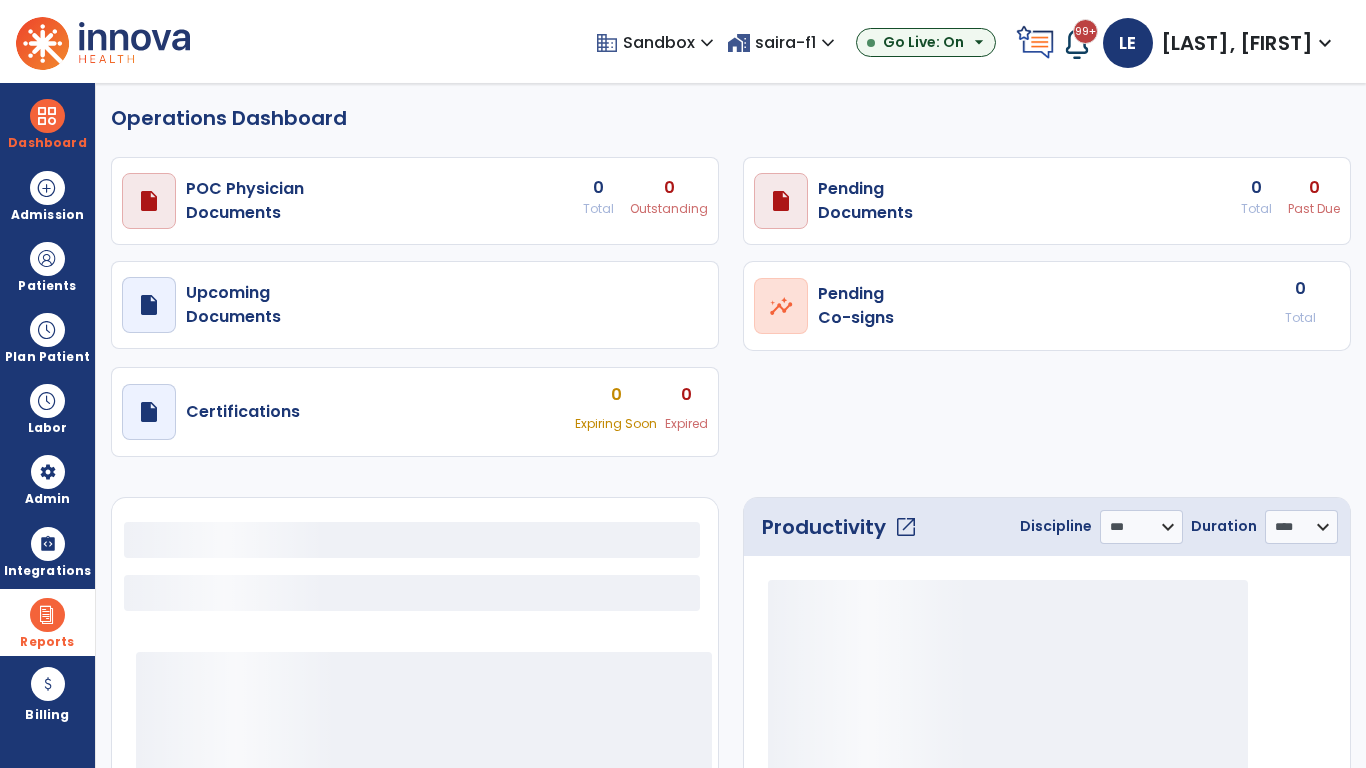 click at bounding box center [47, 615] 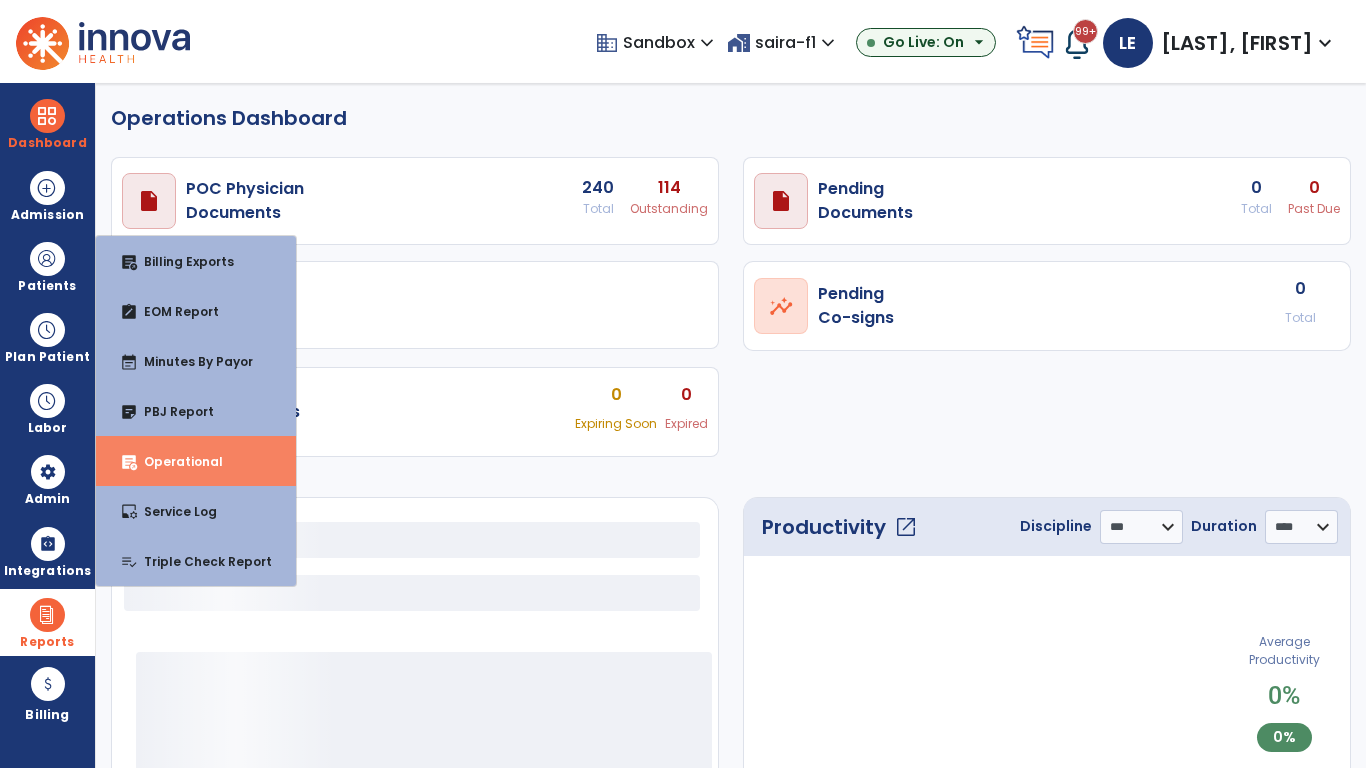 click on "Operational" at bounding box center [175, 461] 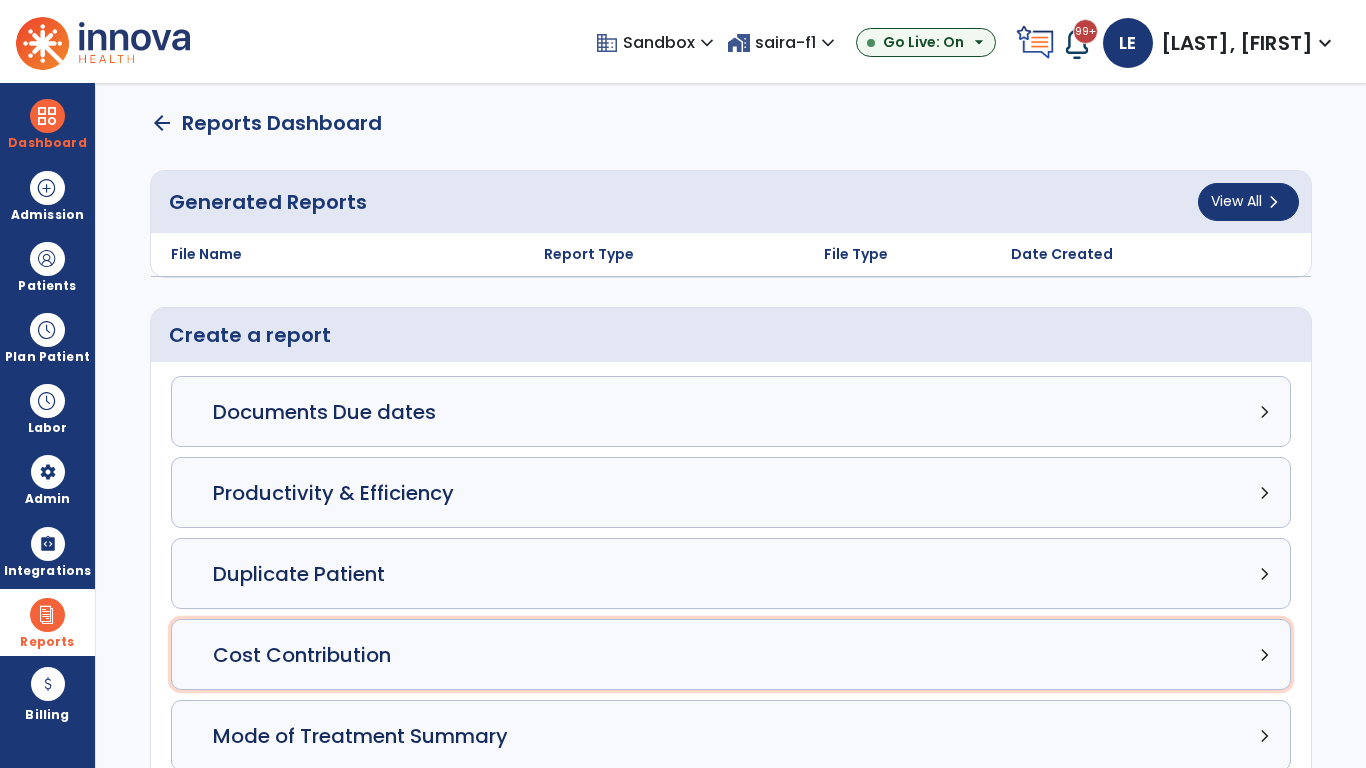 click on "Cost Contribution chevron_right" 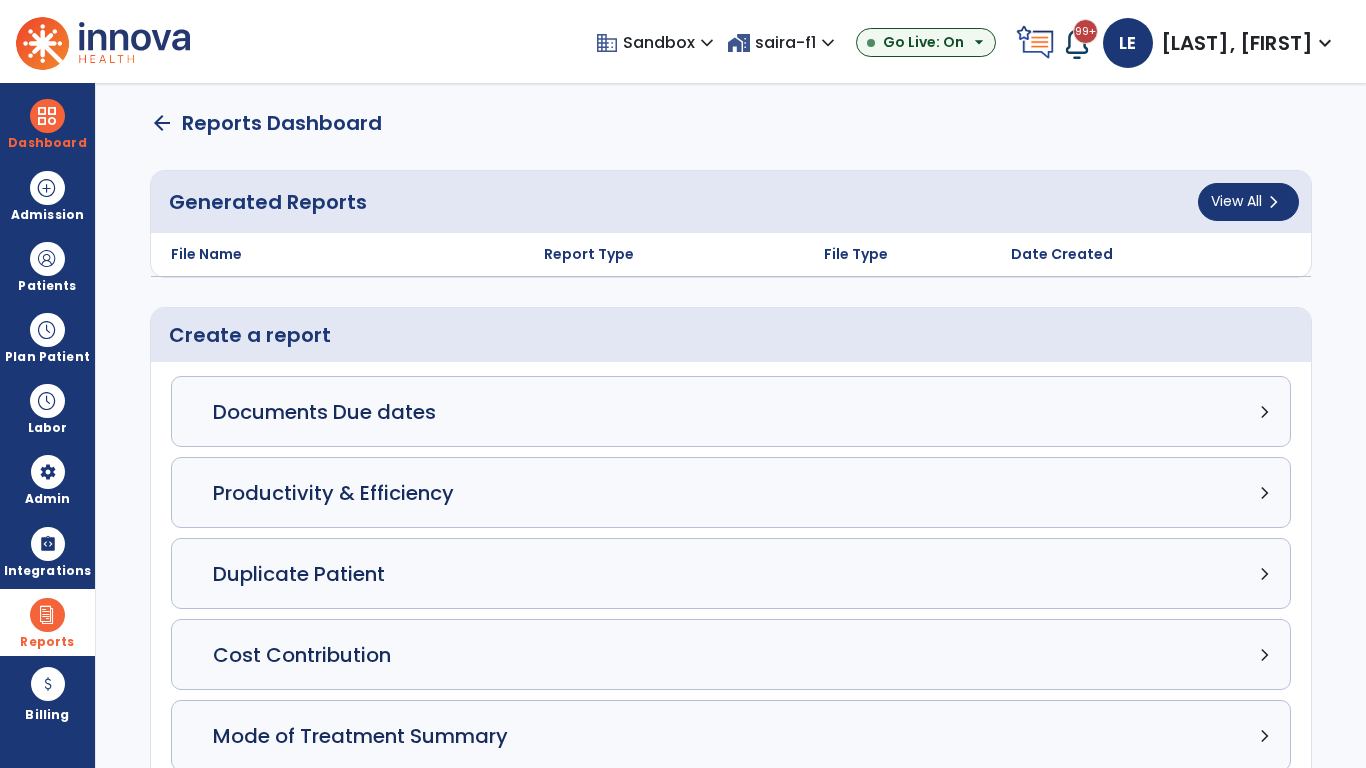 select on "*****" 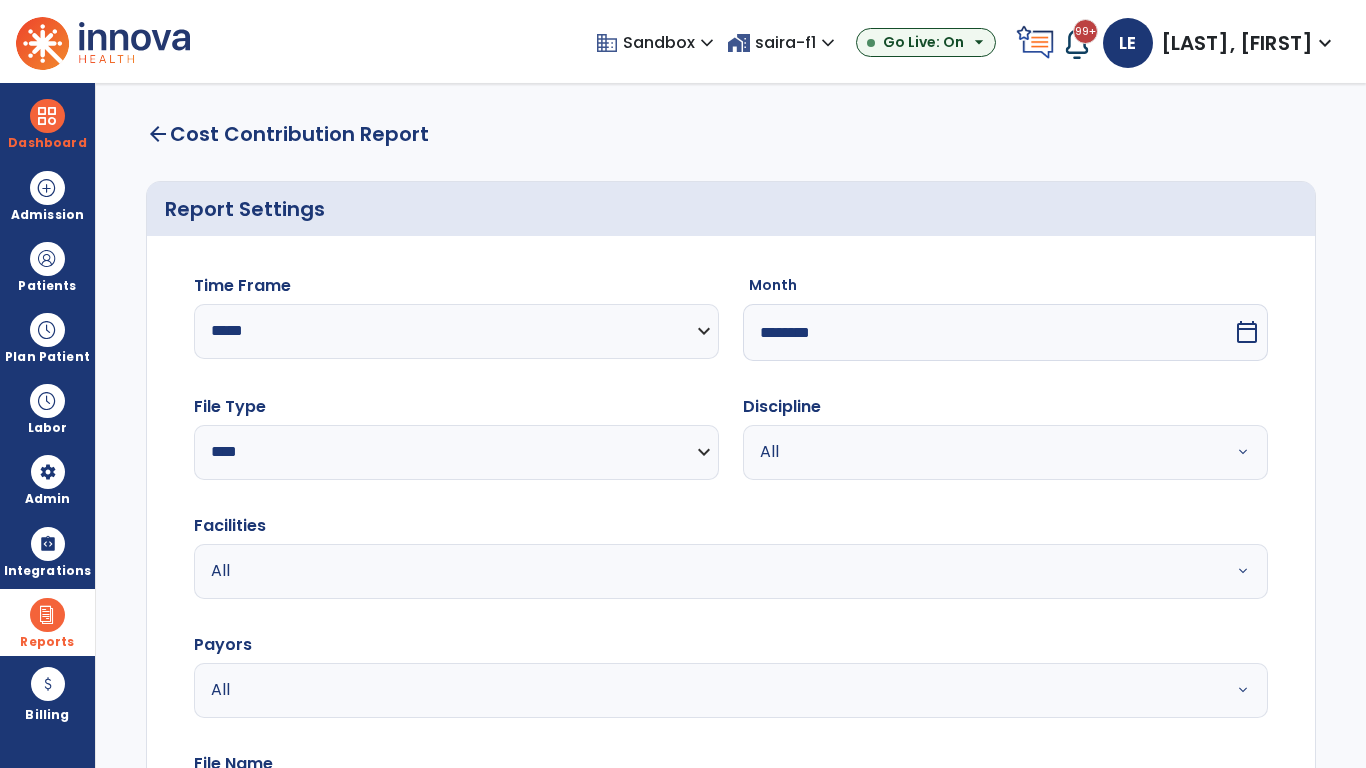 select on "*****" 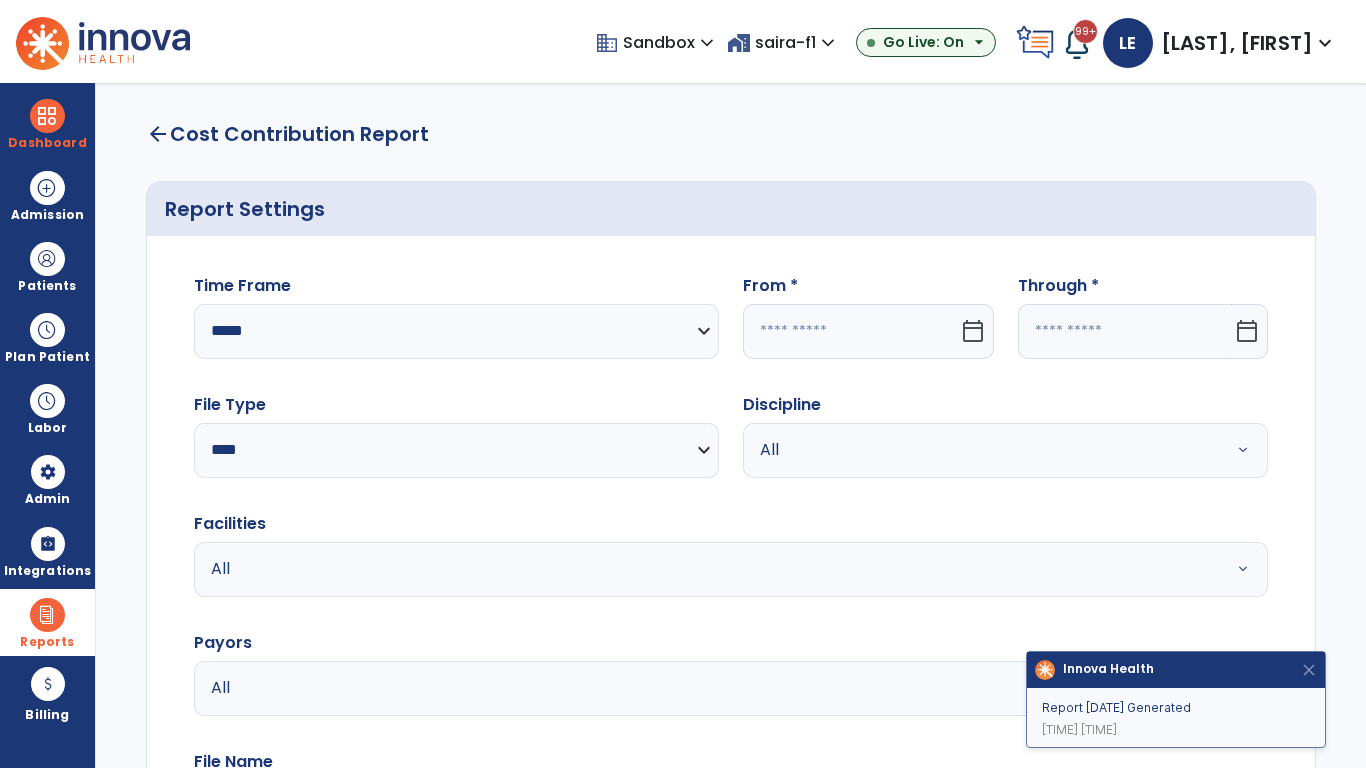 click 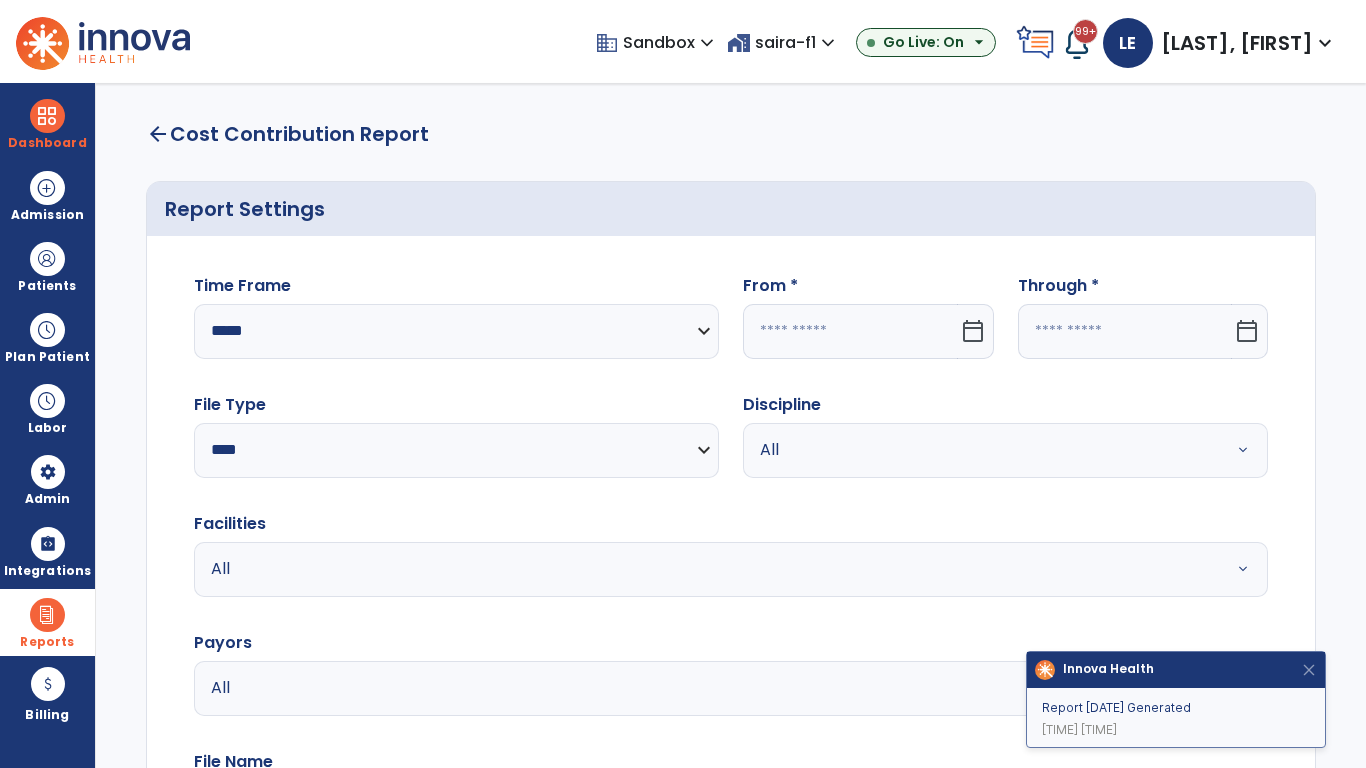 select on "*" 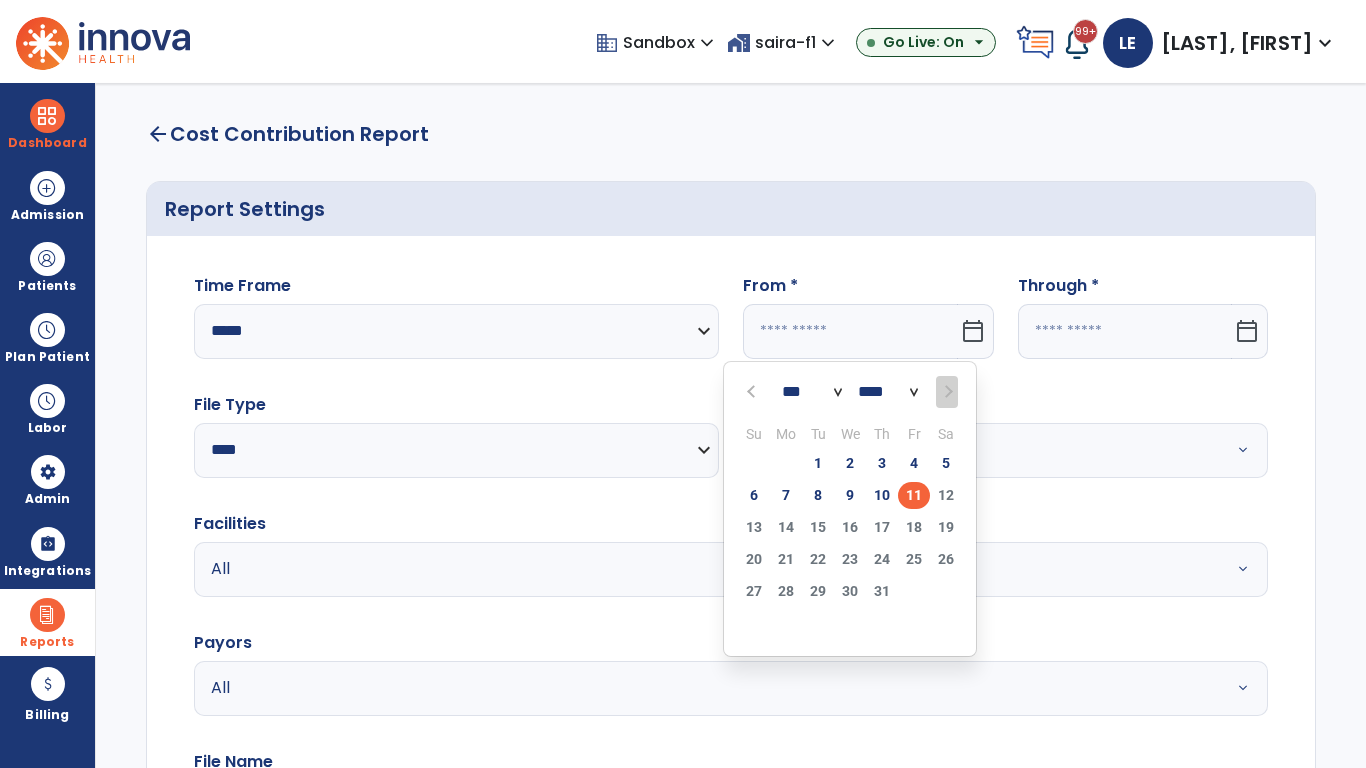 select on "****" 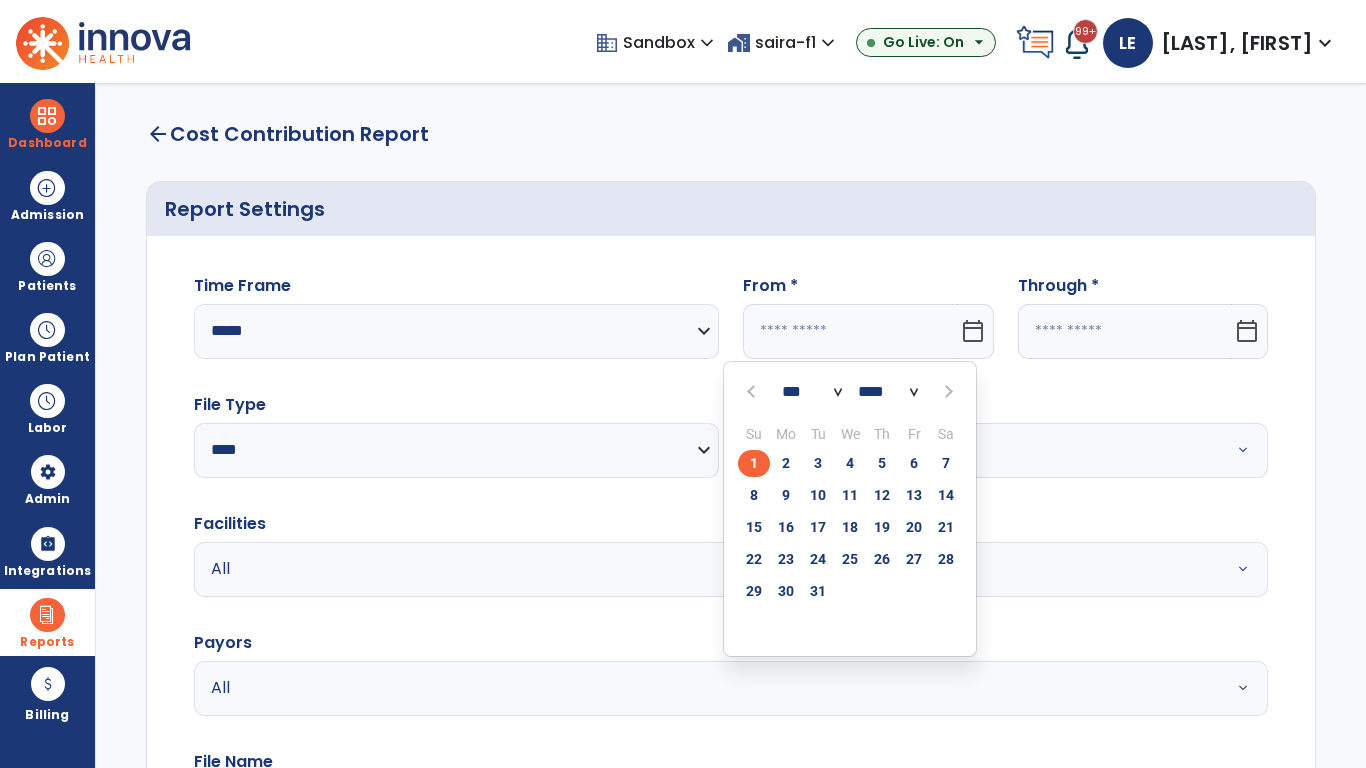 click on "1" 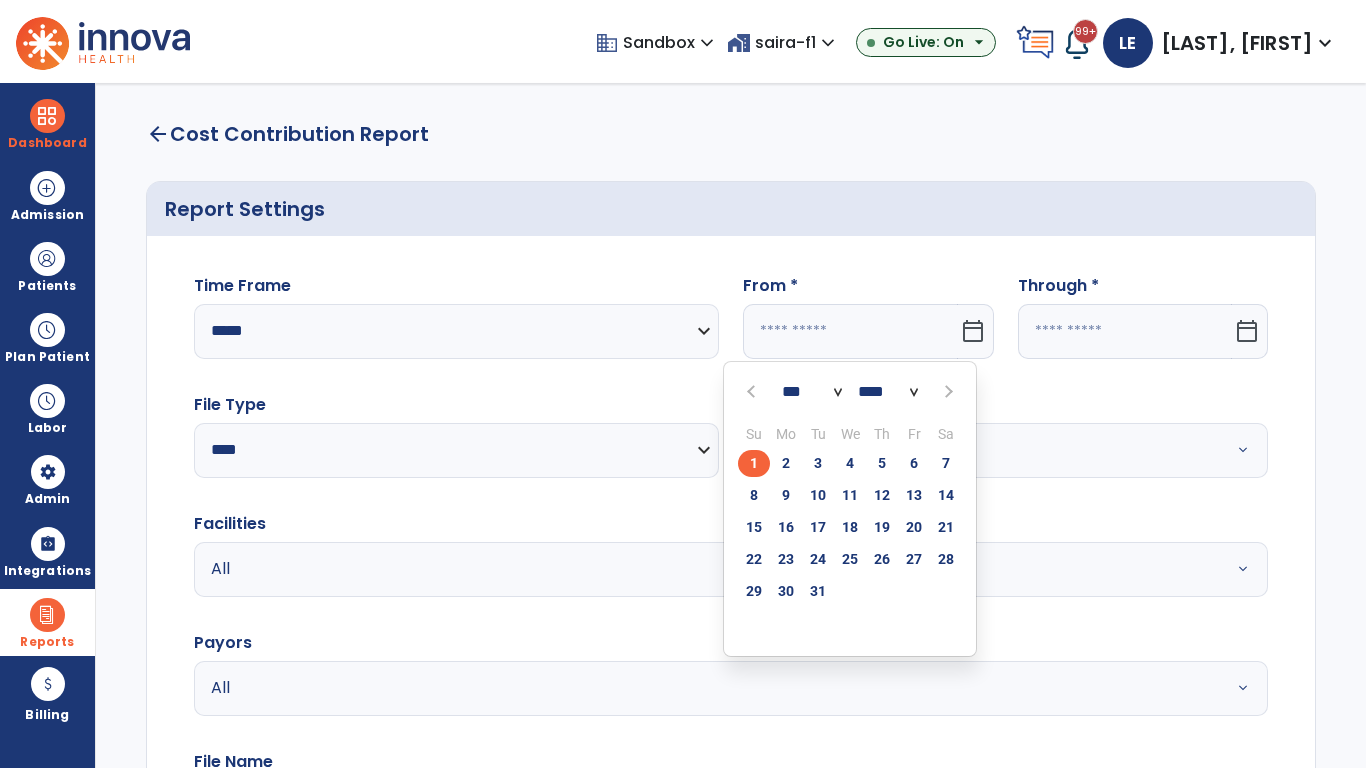type on "**********" 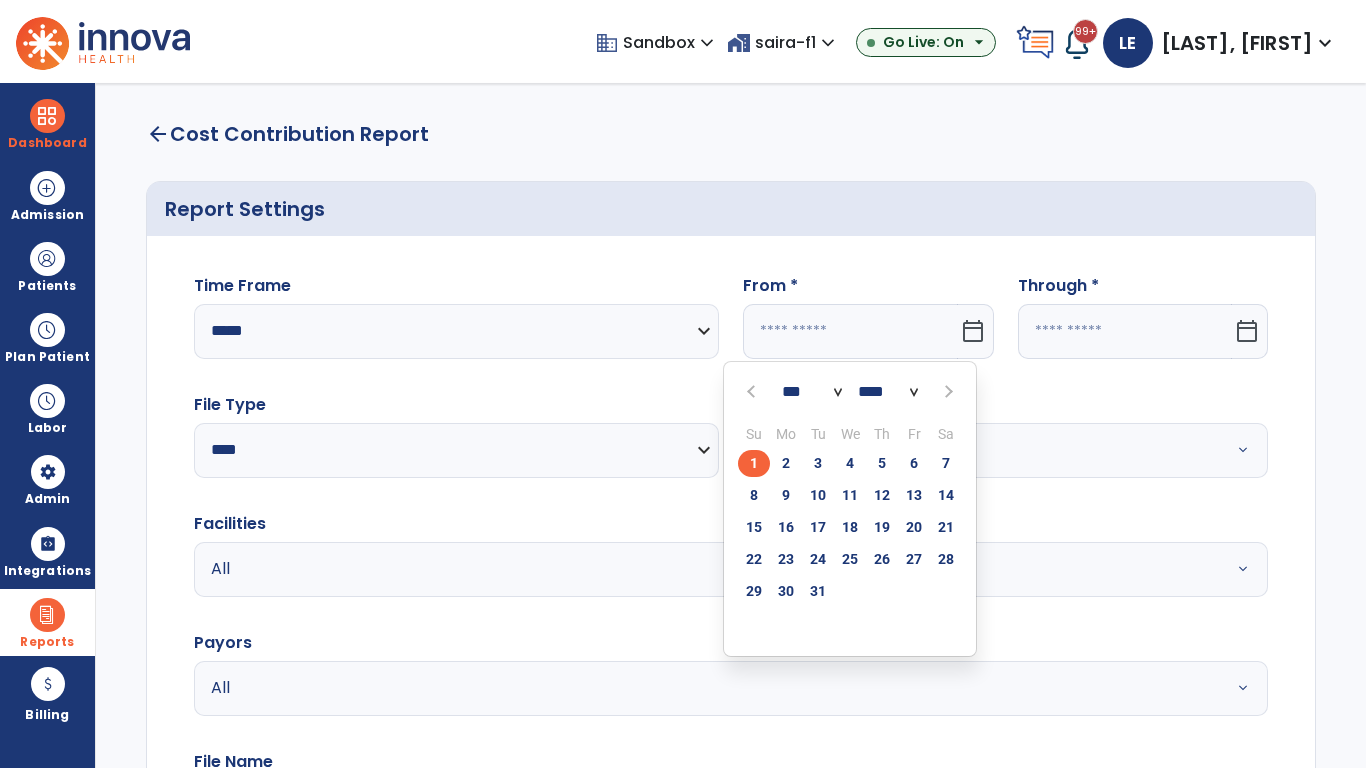 type on "*********" 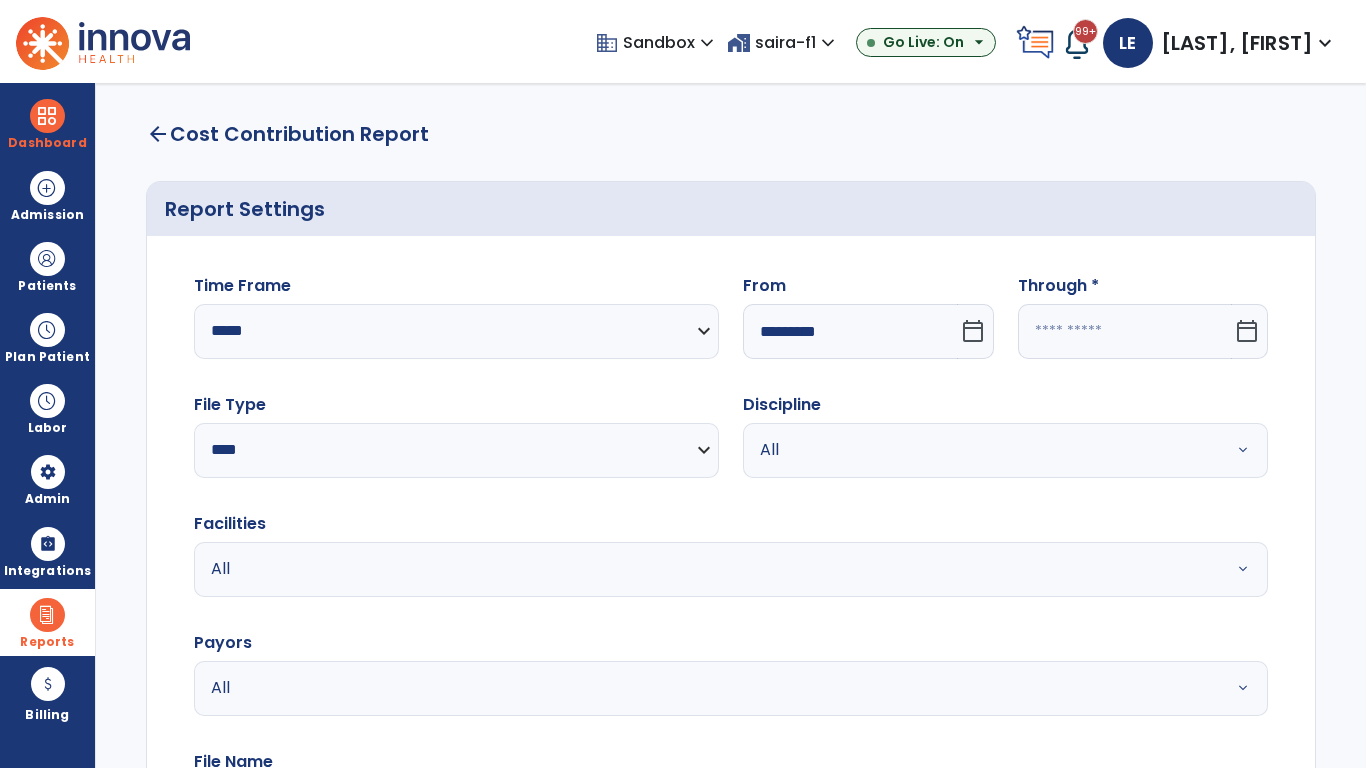 click 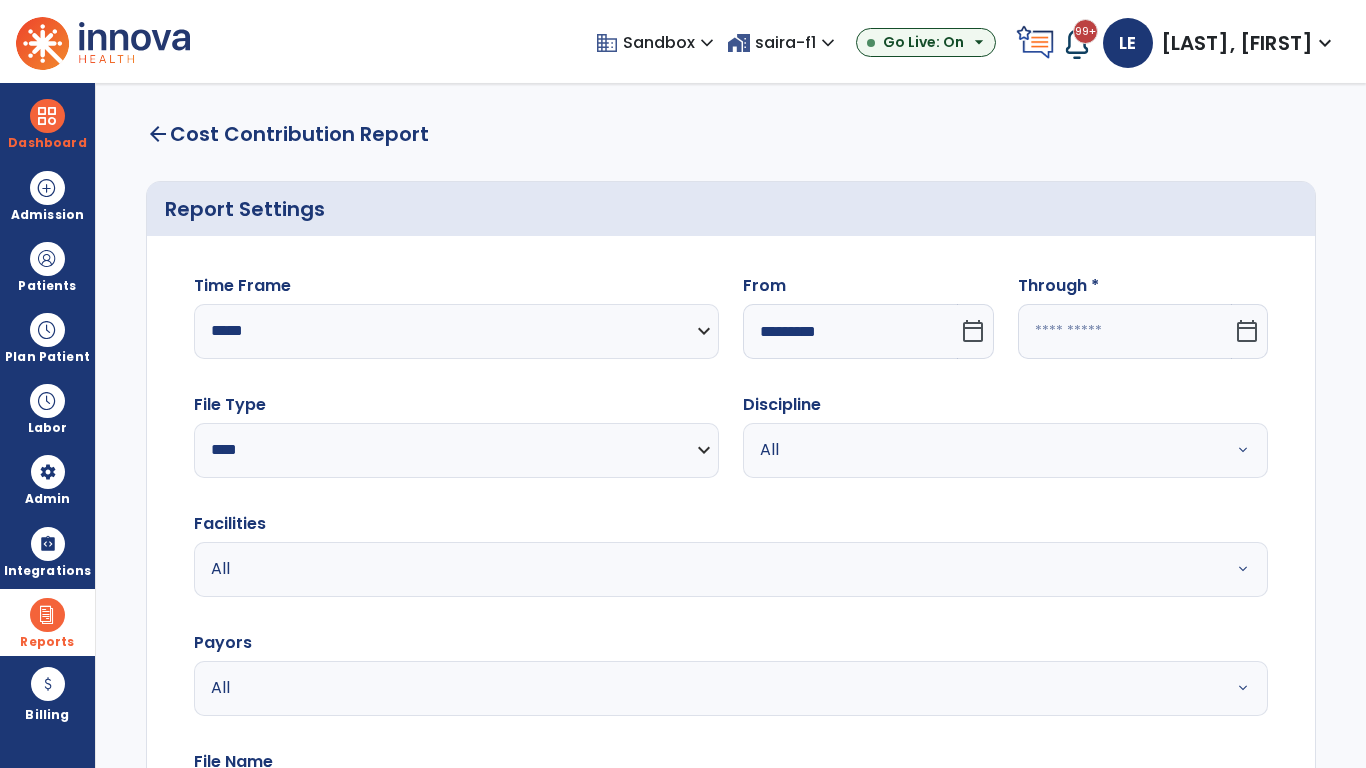 select on "*" 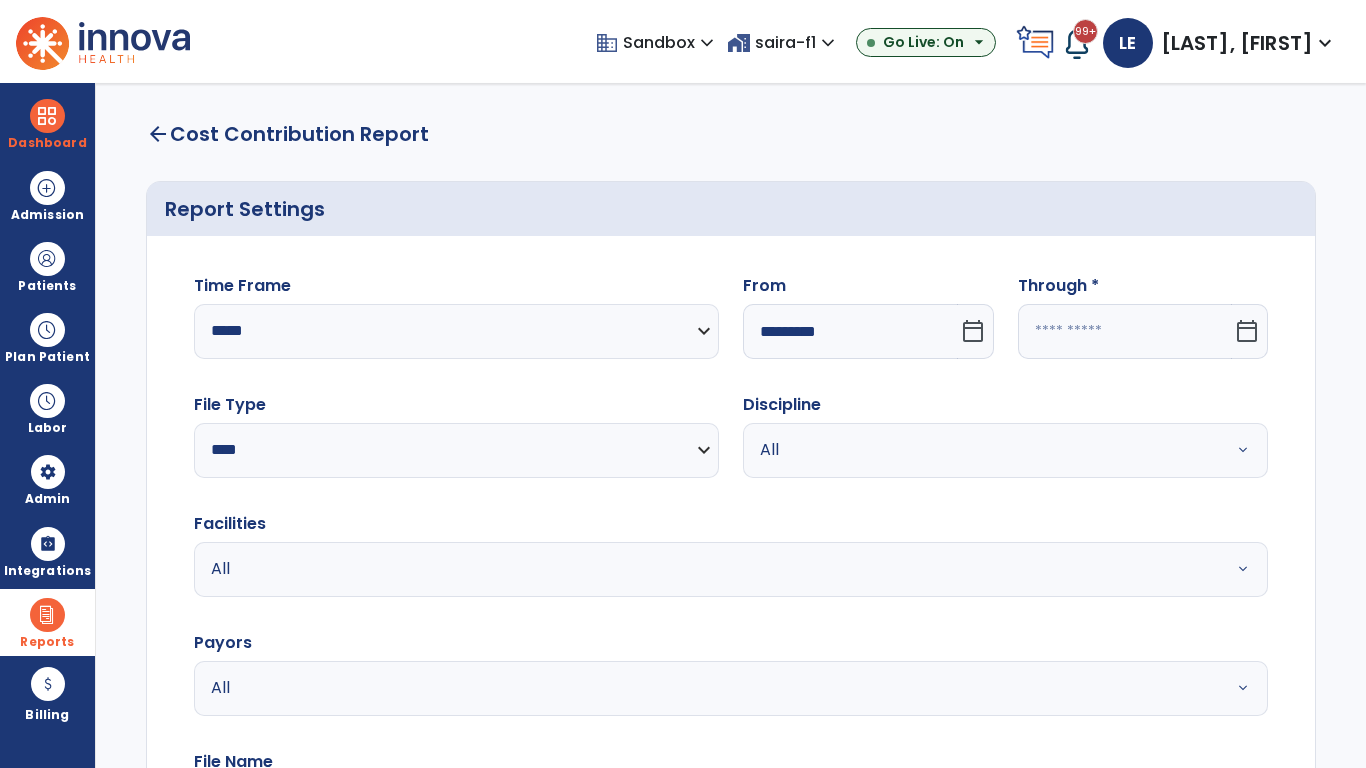 select on "****" 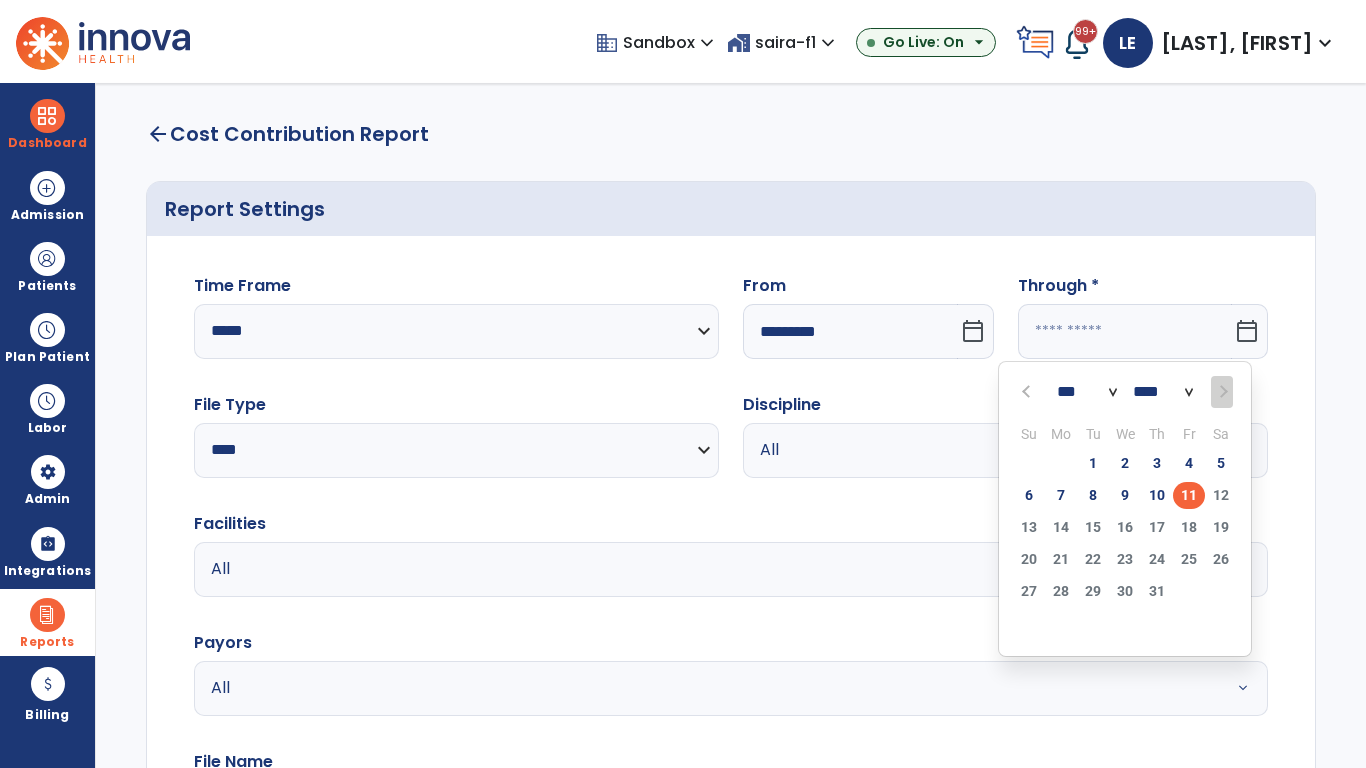 select on "*" 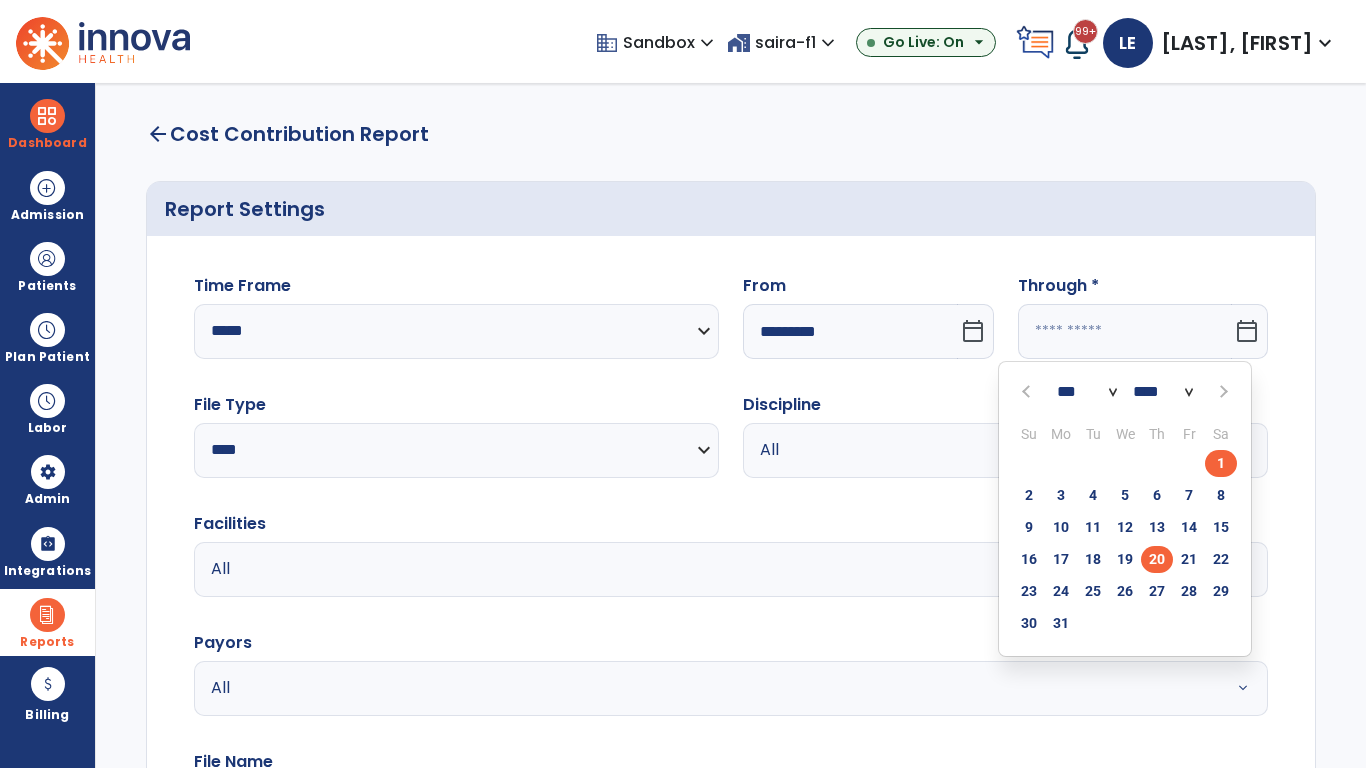 click on "20" 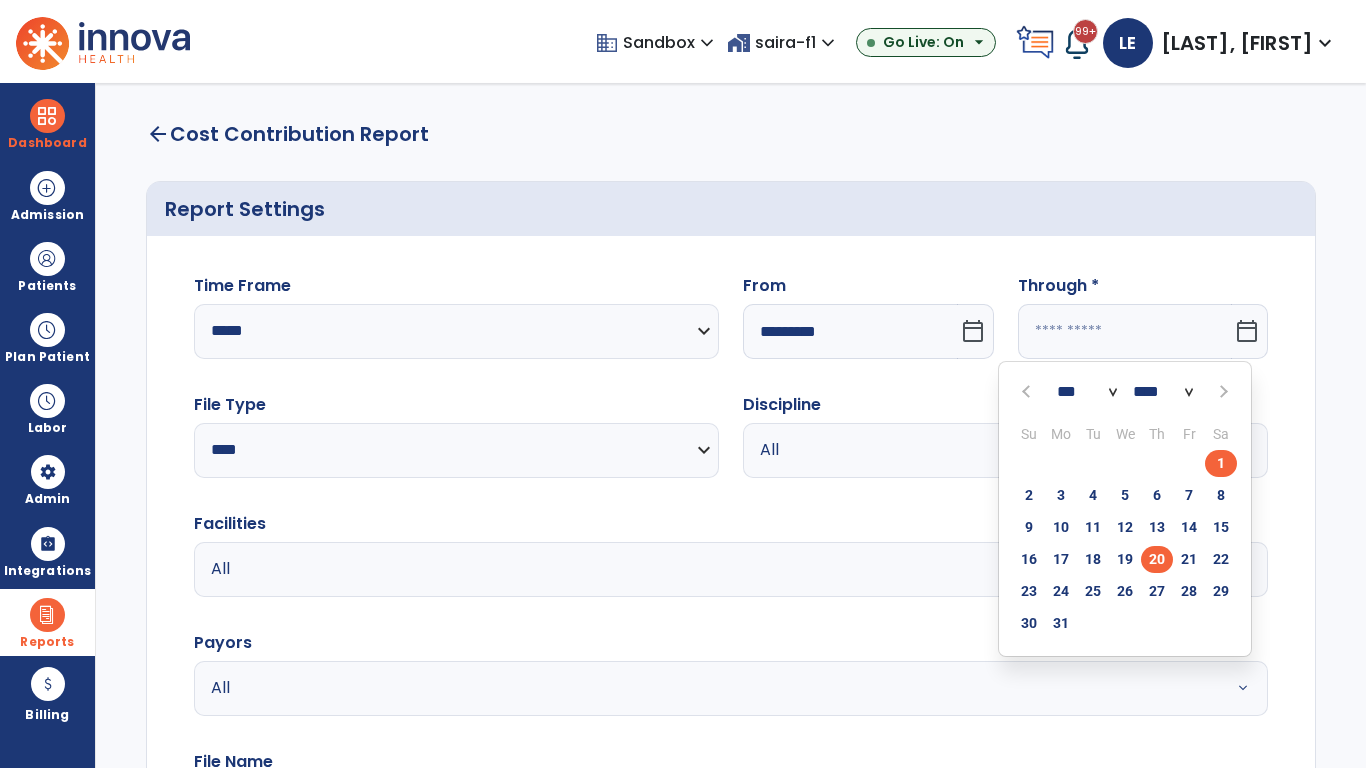 type on "**********" 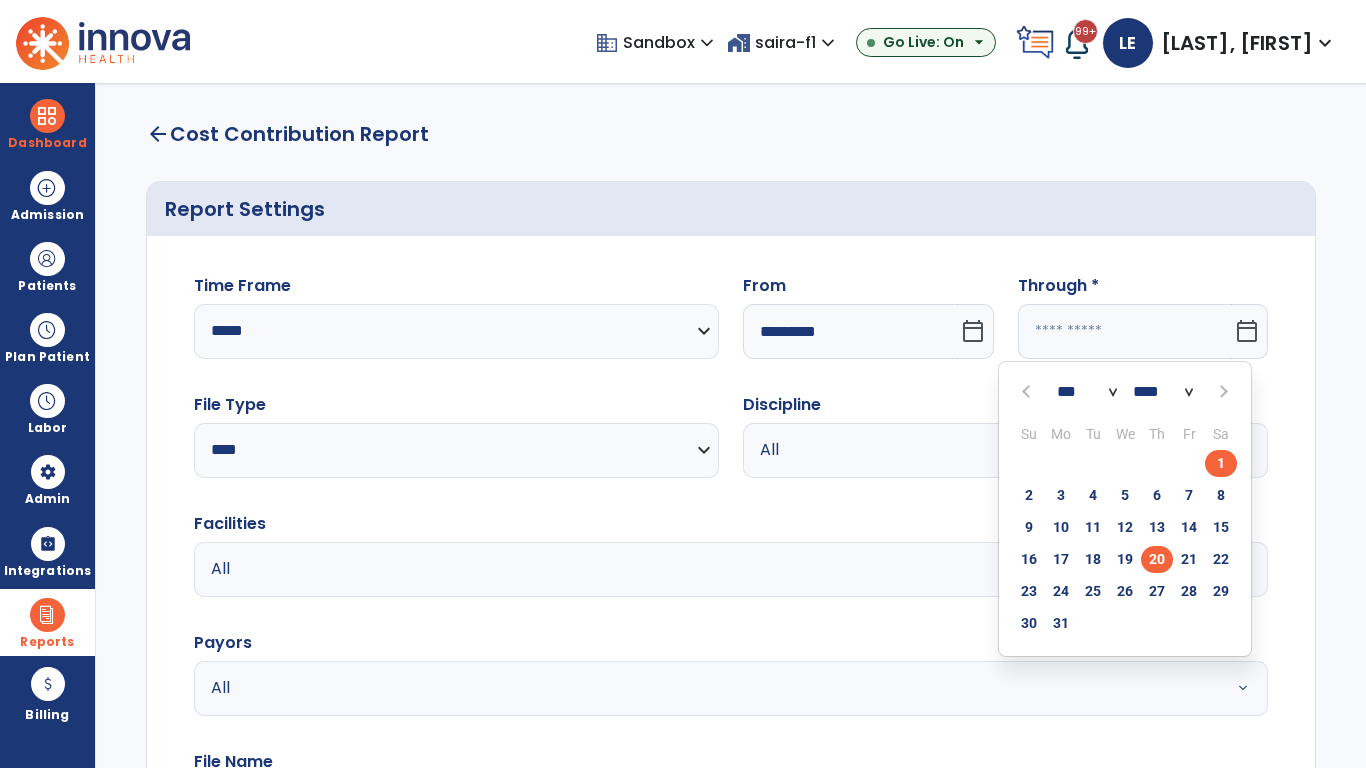 type on "*********" 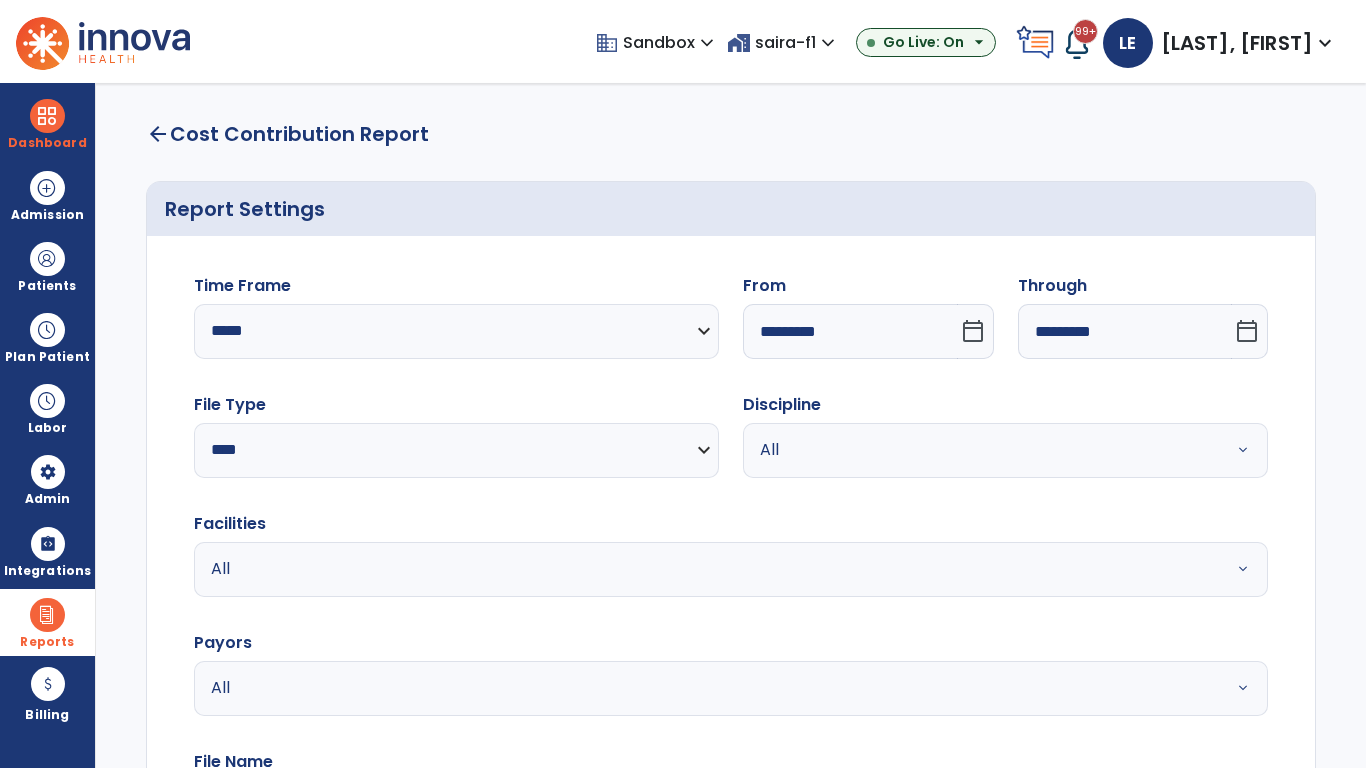 click on "All" at bounding box center [981, 450] 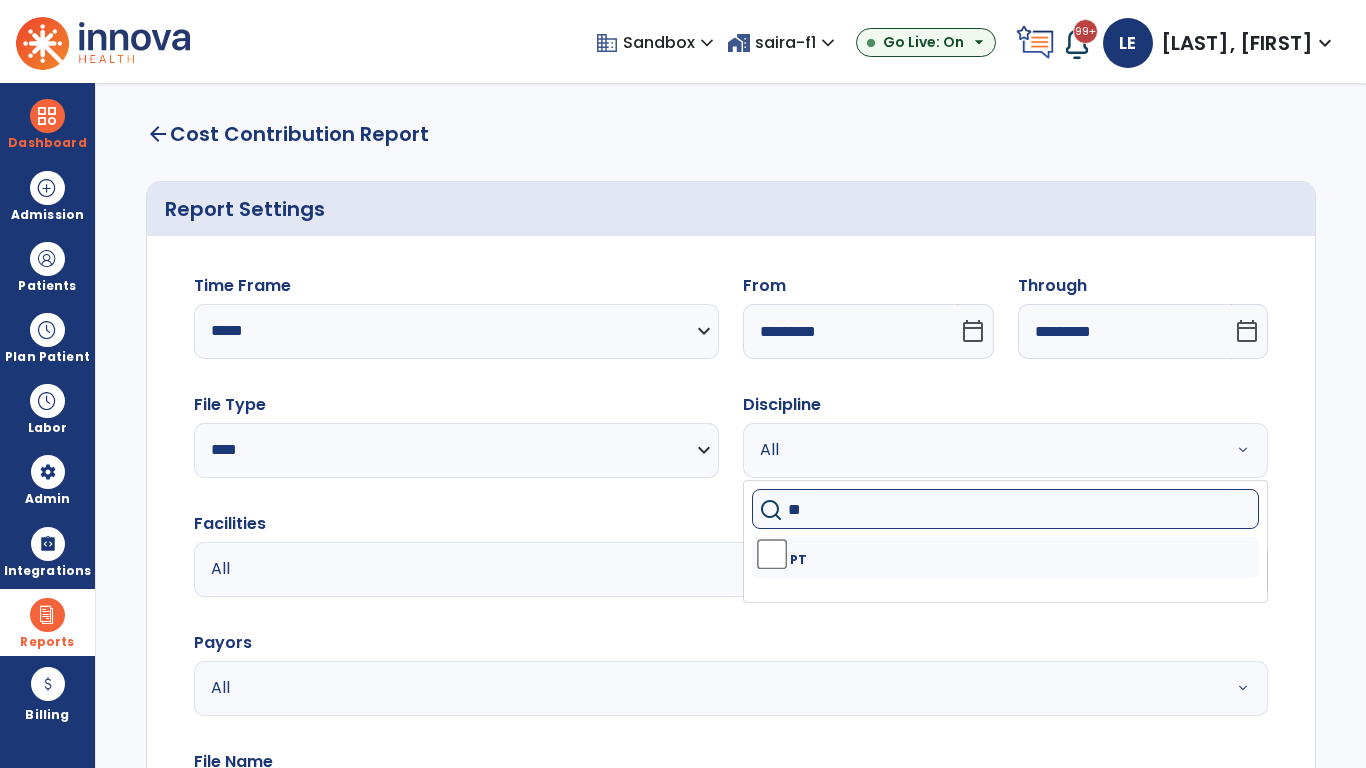 type on "**" 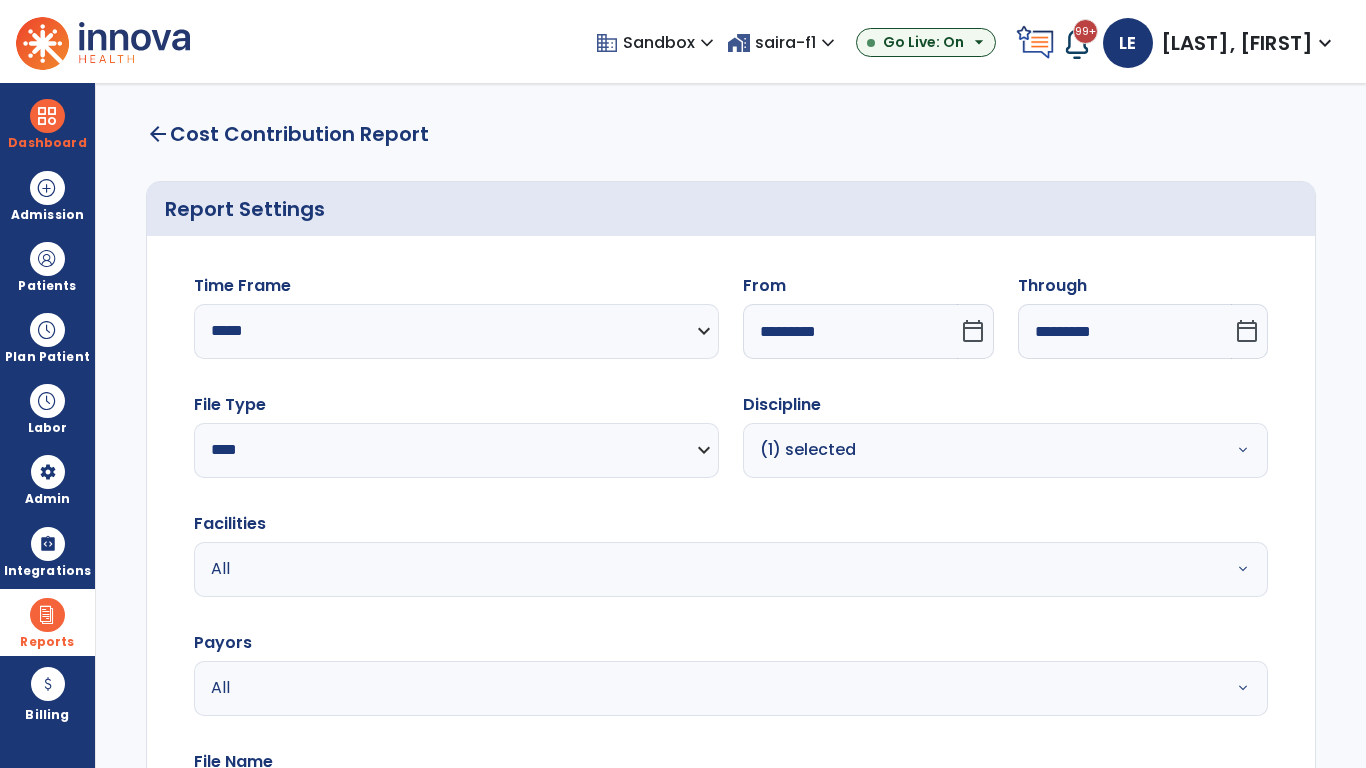 scroll, scrollTop: 51, scrollLeft: 0, axis: vertical 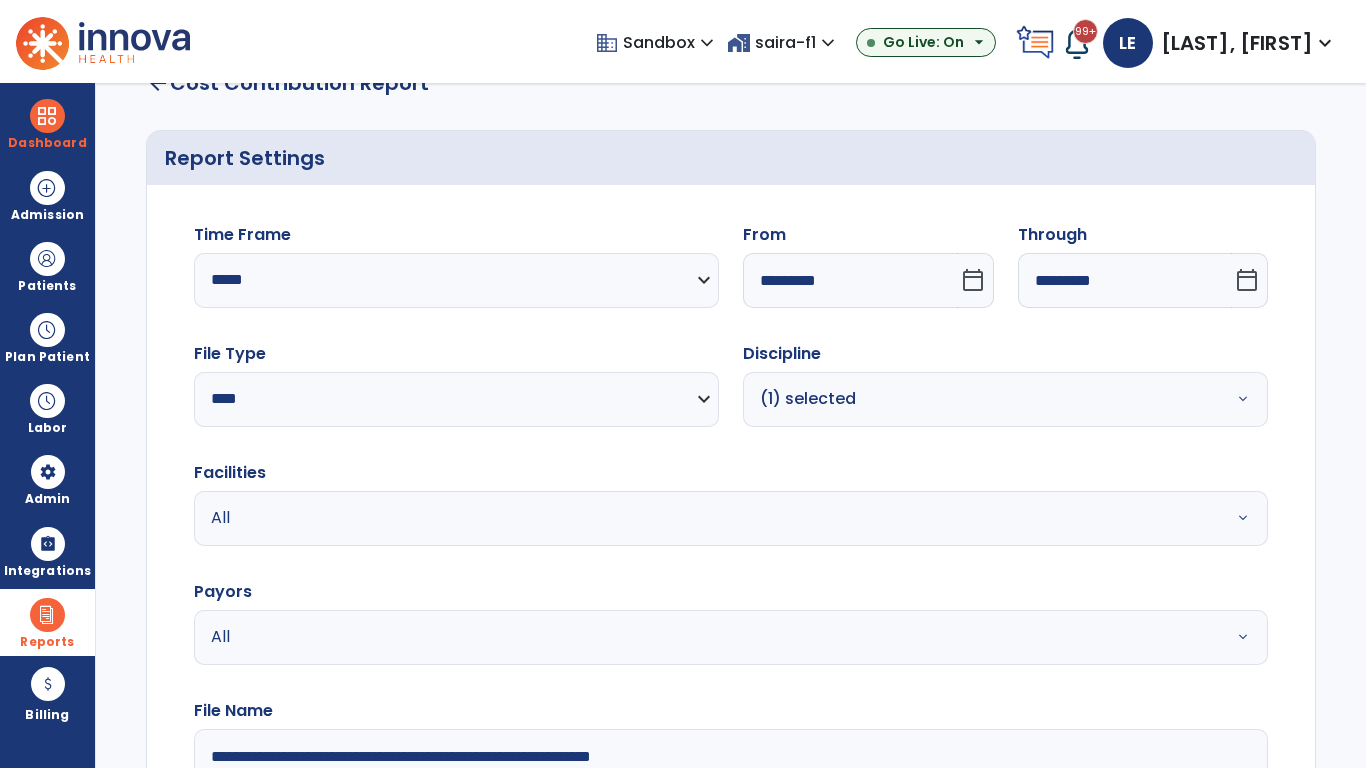 type on "**********" 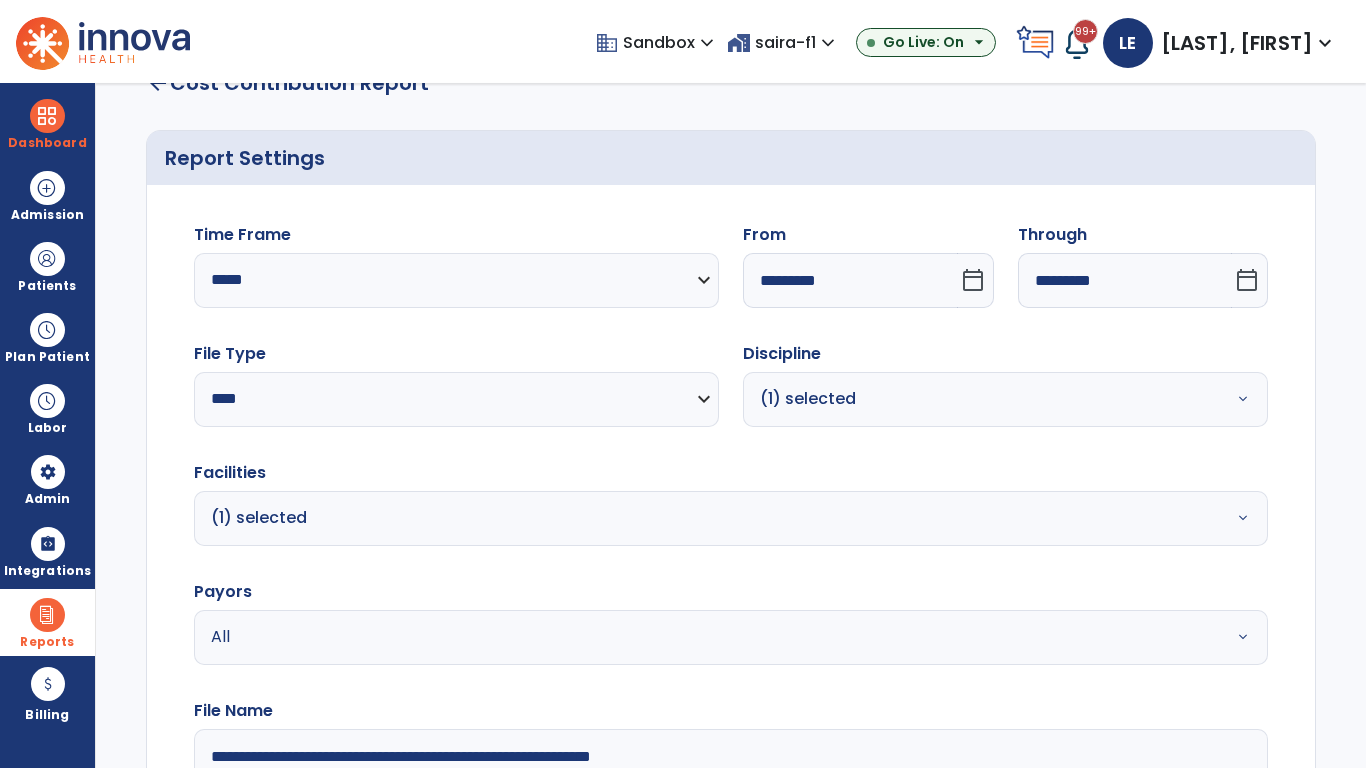 click on "All" at bounding box center [679, 637] 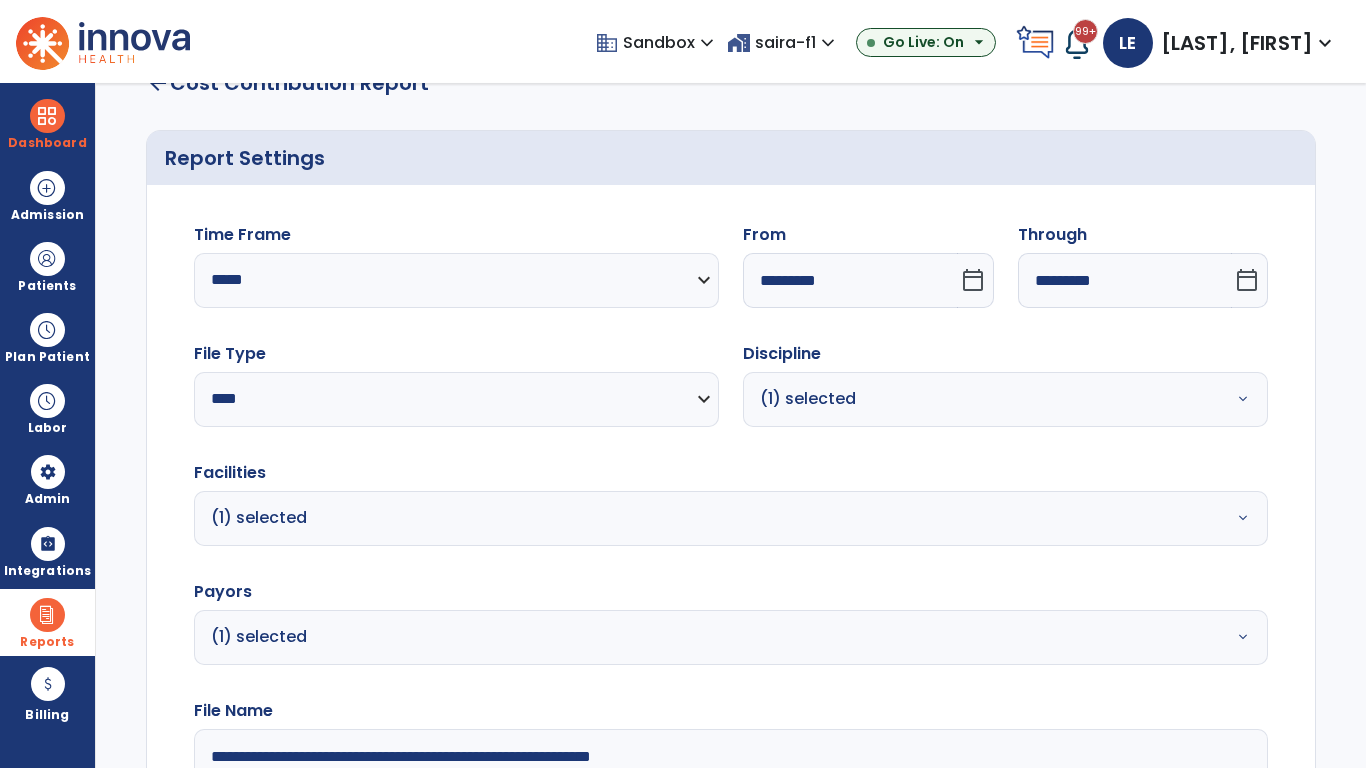 click on "Generate Report" 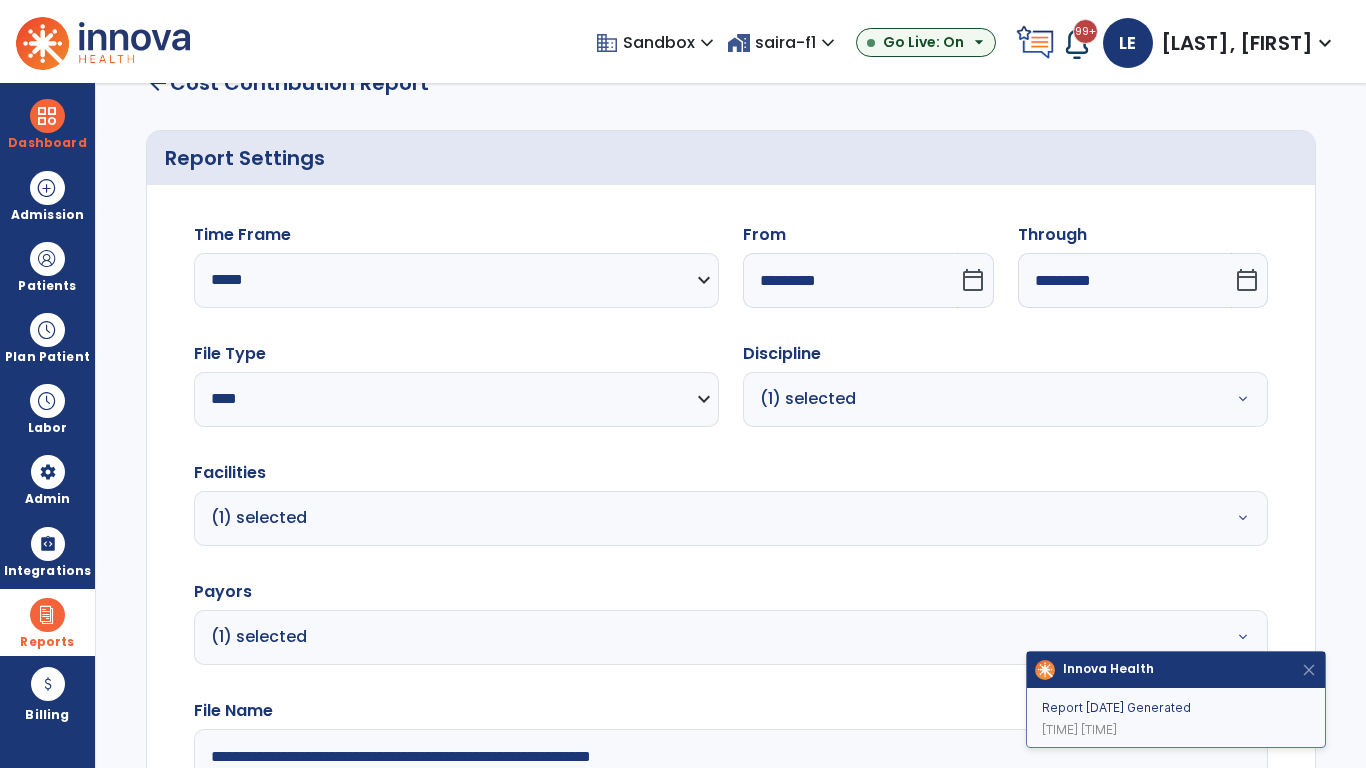 scroll, scrollTop: 264, scrollLeft: 0, axis: vertical 